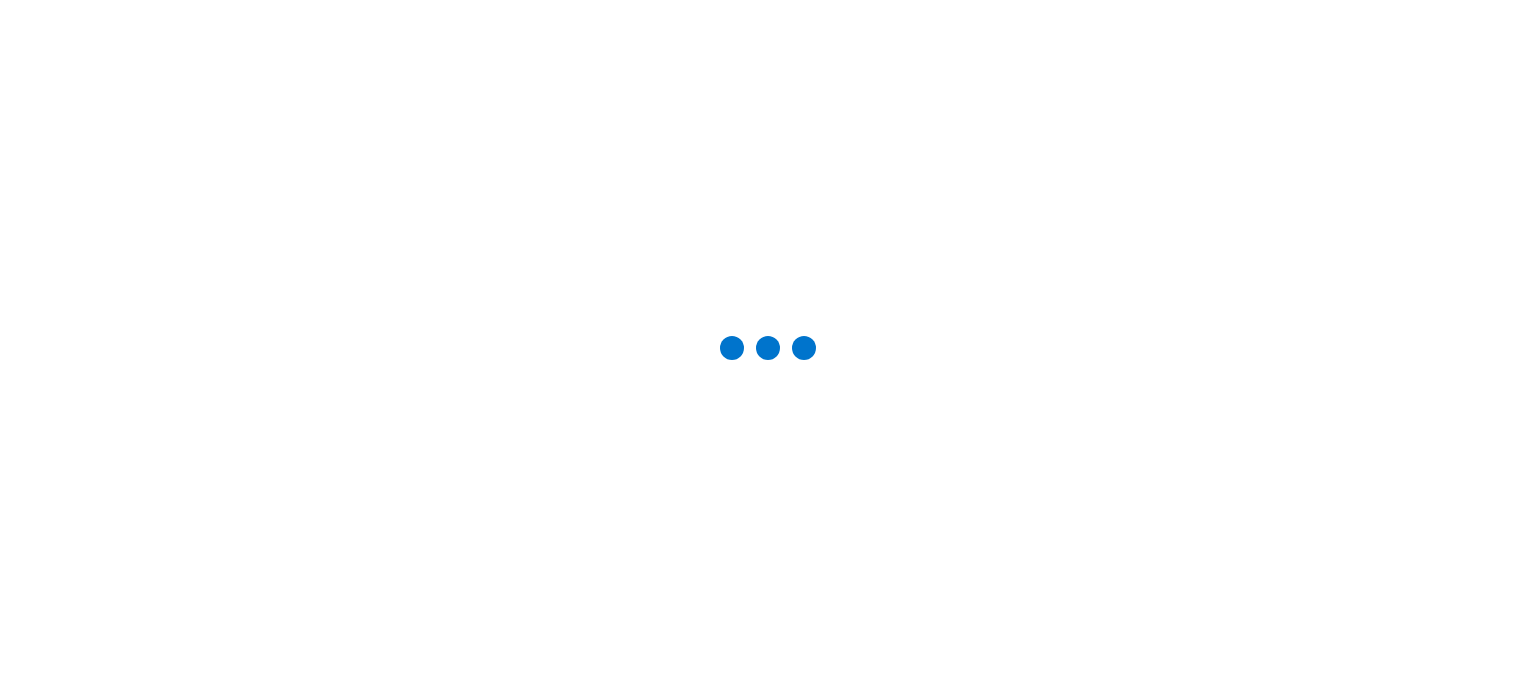scroll, scrollTop: 0, scrollLeft: 0, axis: both 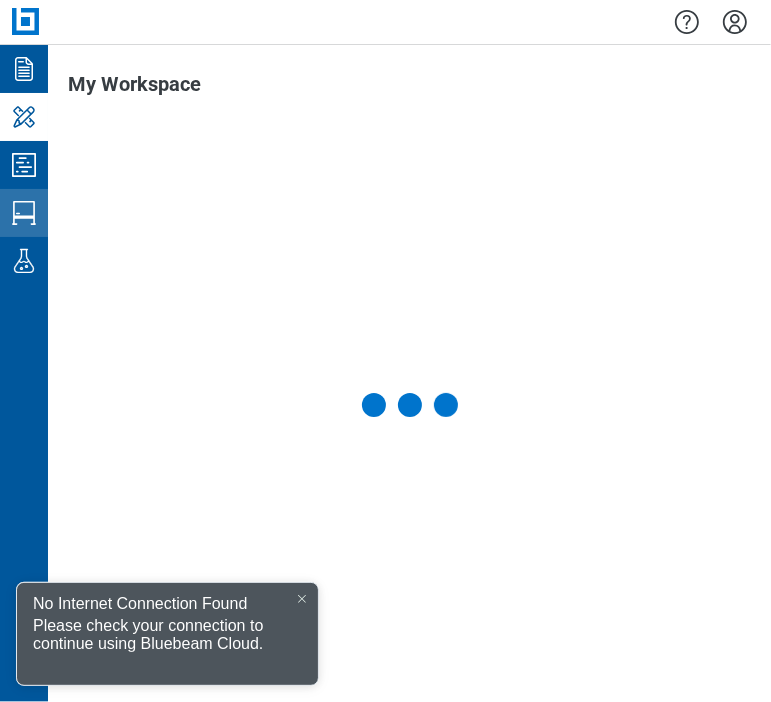 click 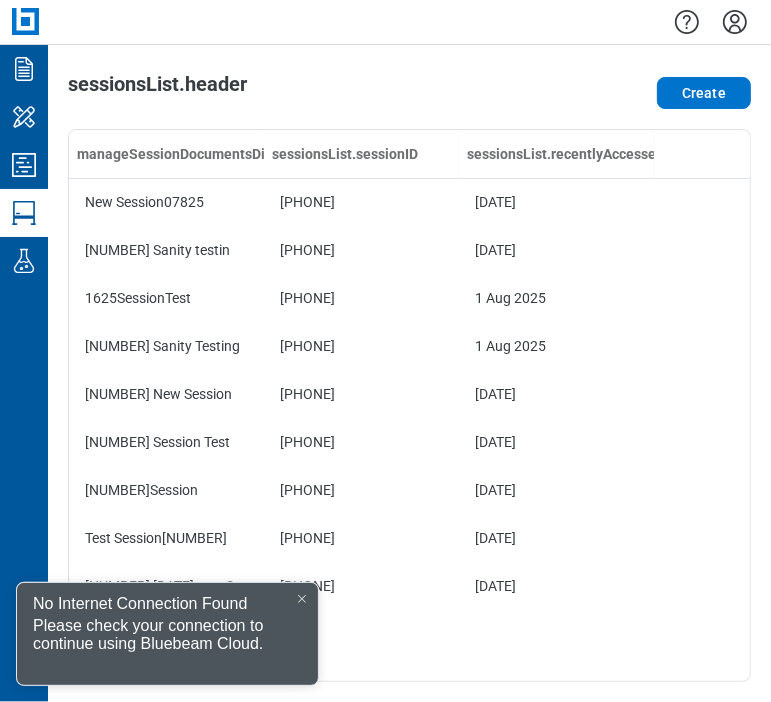 click at bounding box center (302, 599) 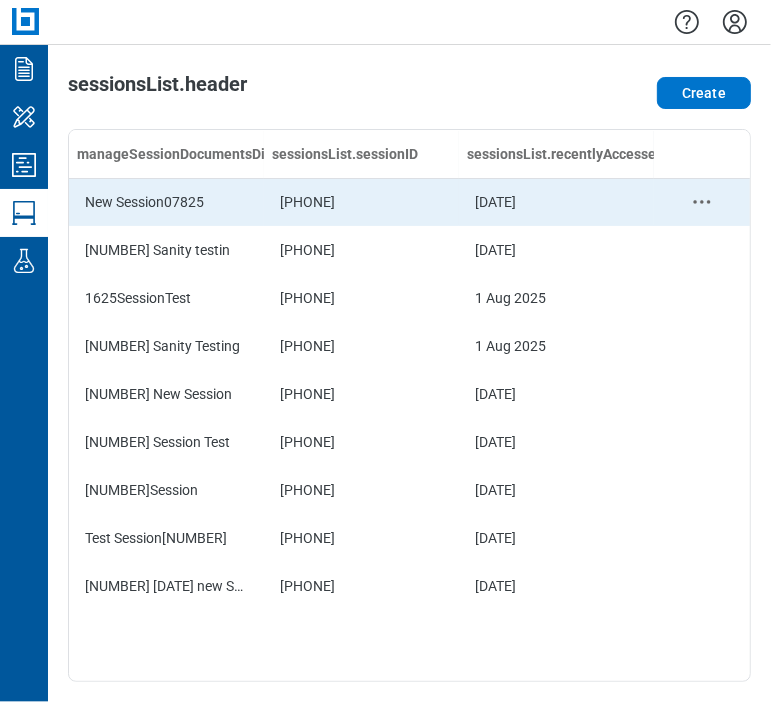 click on "New Session07825" at bounding box center [166, 202] 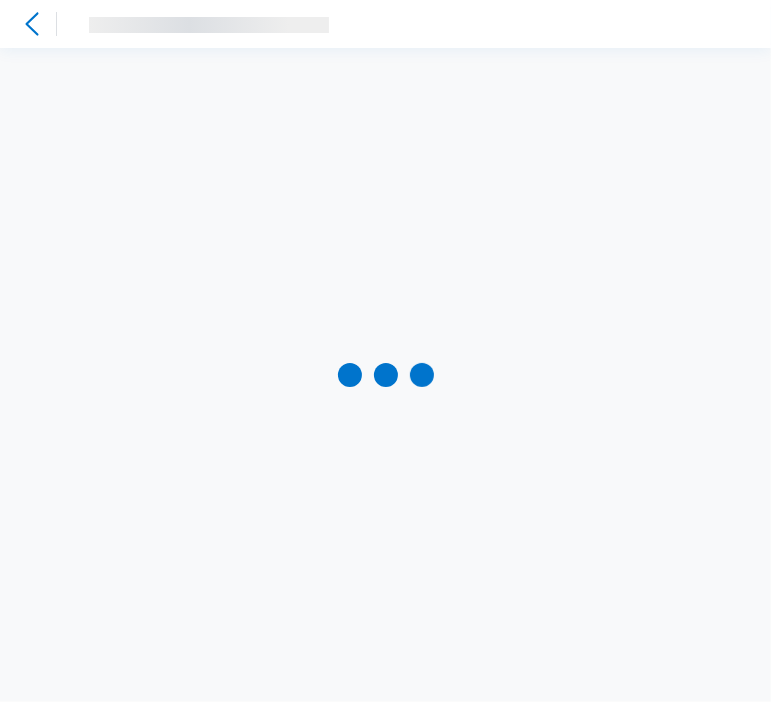 click 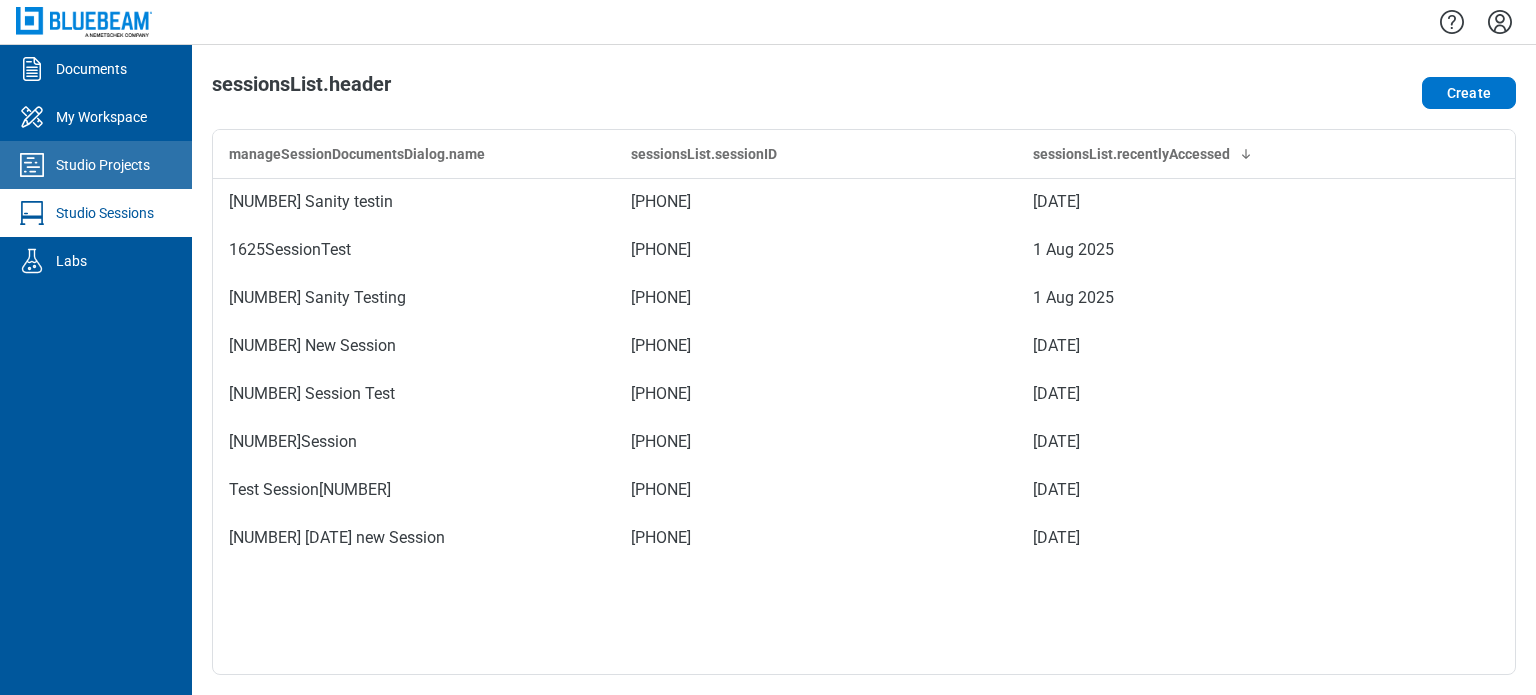 click on "Studio Projects" at bounding box center (96, 165) 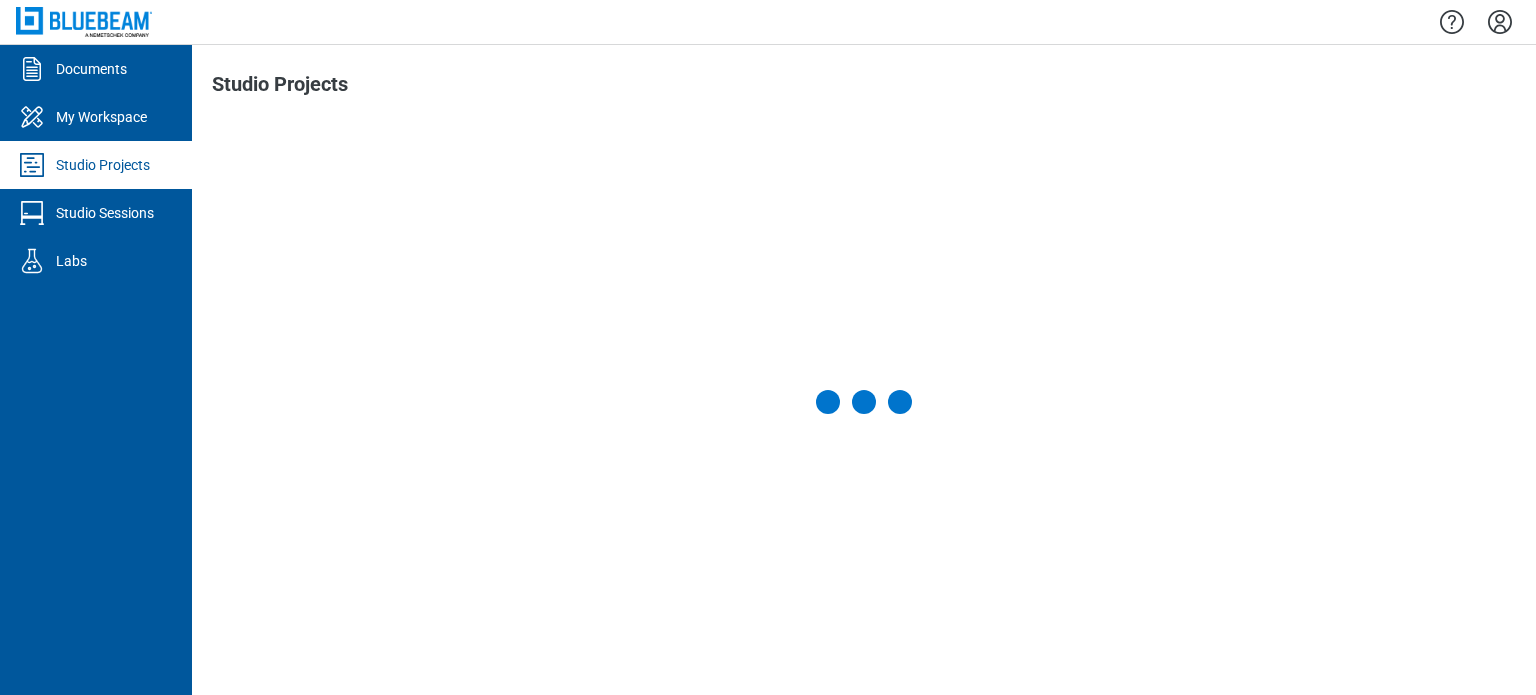 click on "Studio Sessions" at bounding box center [105, 213] 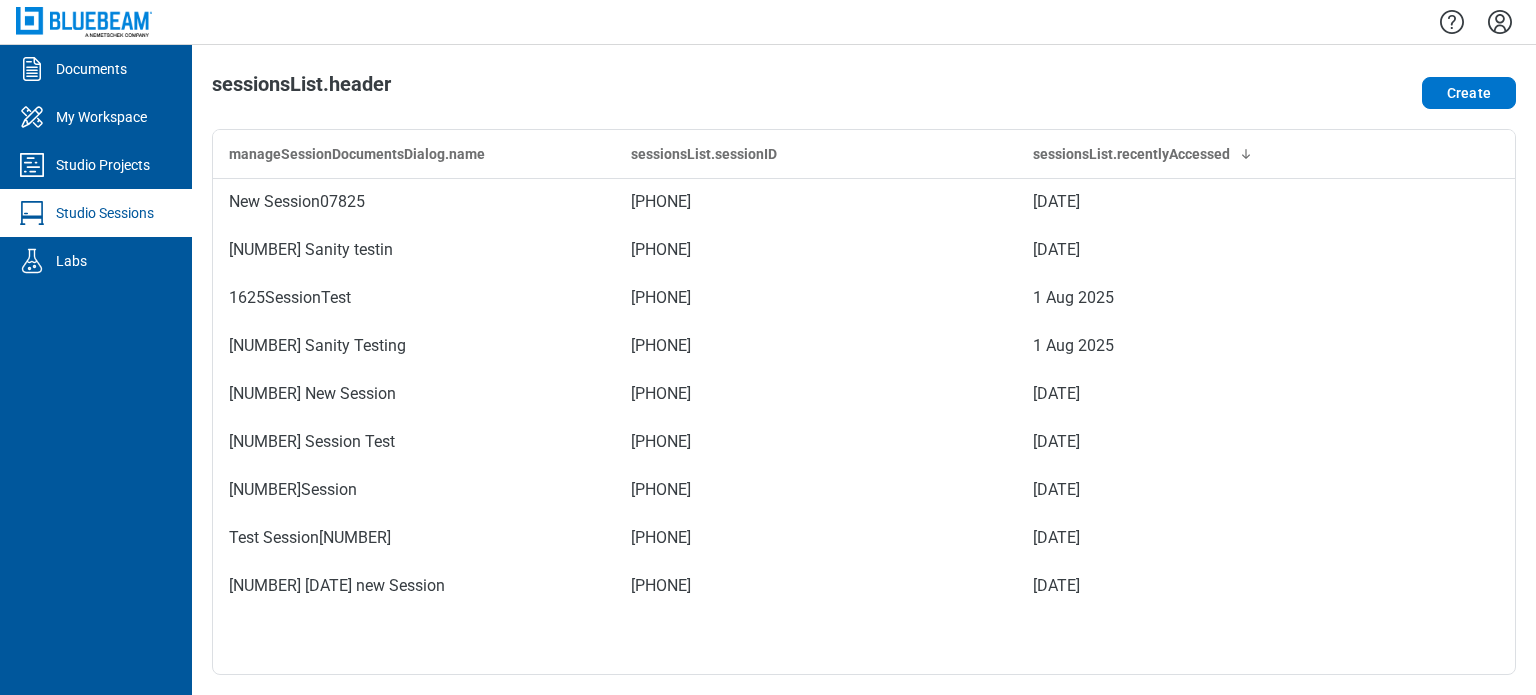 click at bounding box center [84, 21] 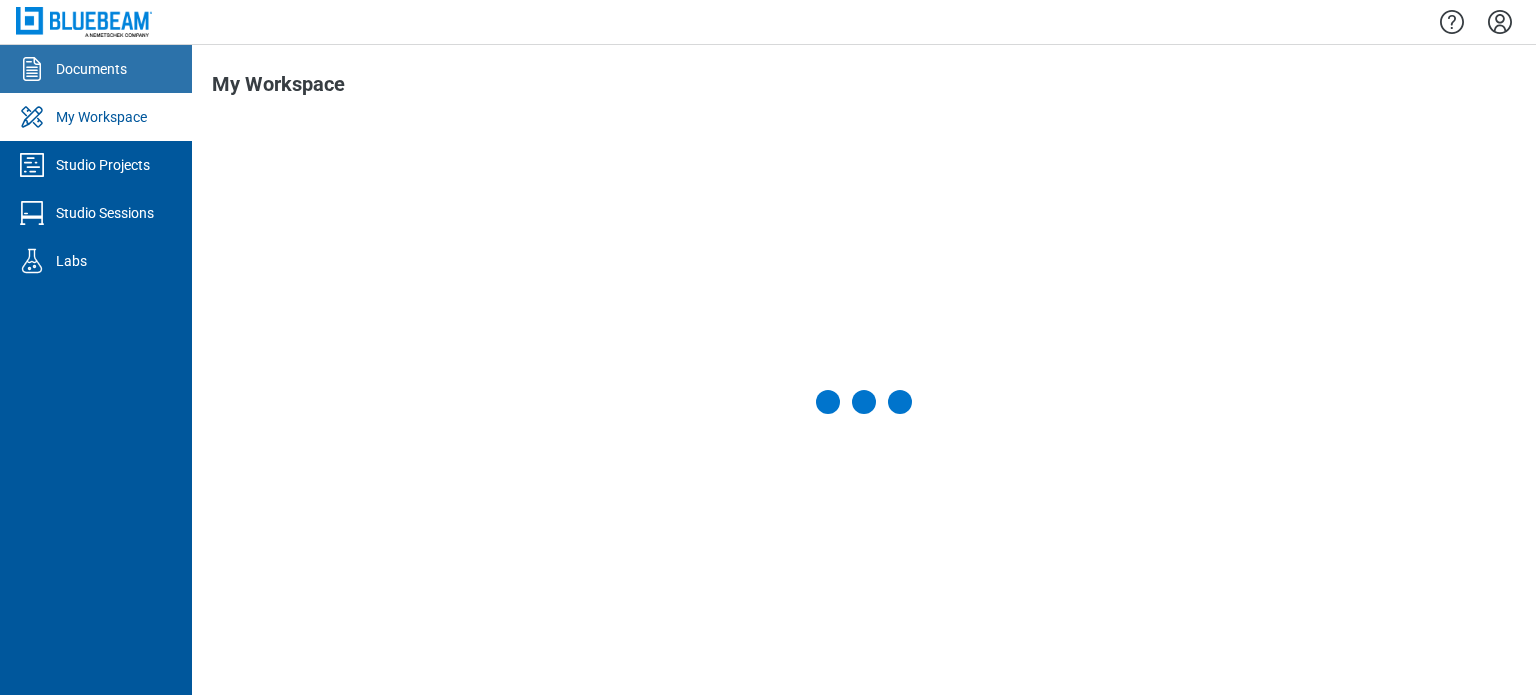 click on "Documents" at bounding box center (91, 69) 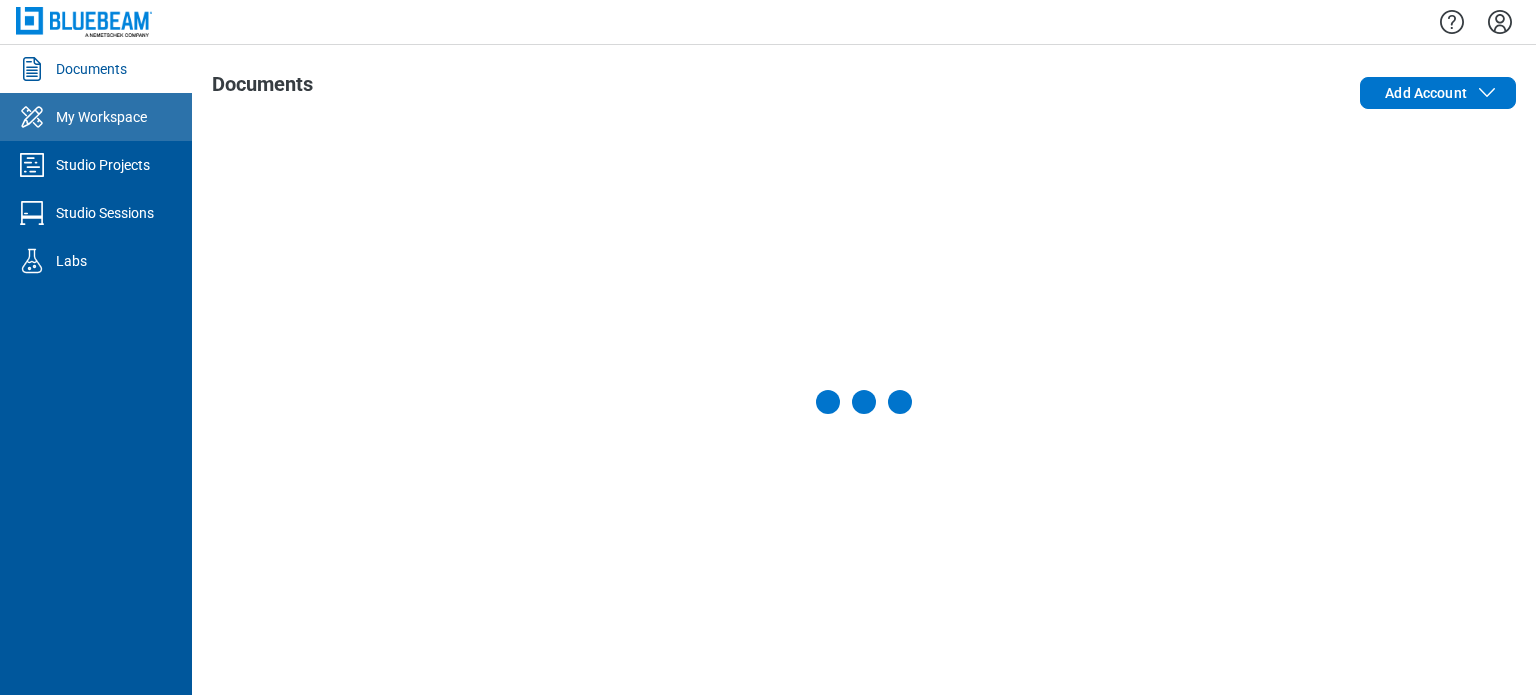 click on "My Workspace" at bounding box center (101, 117) 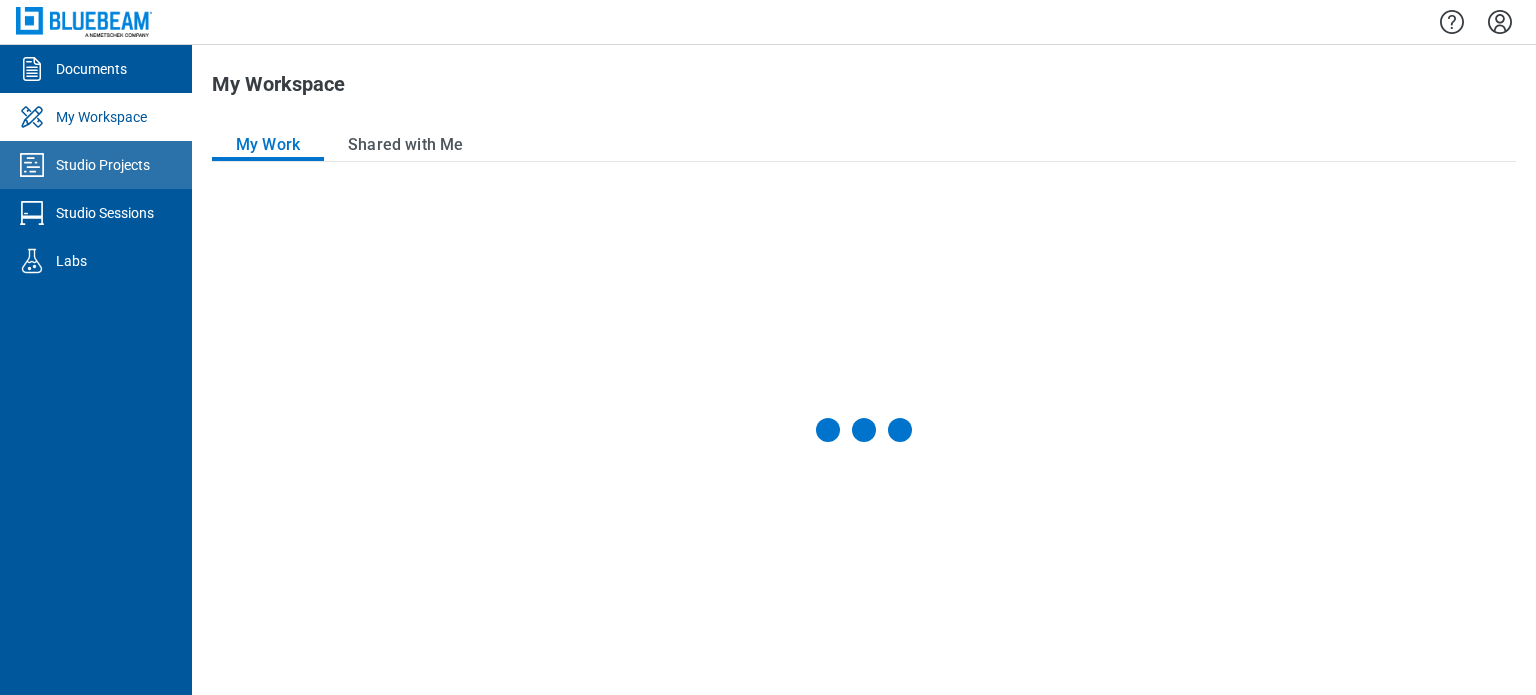 click on "Studio Projects" at bounding box center [103, 165] 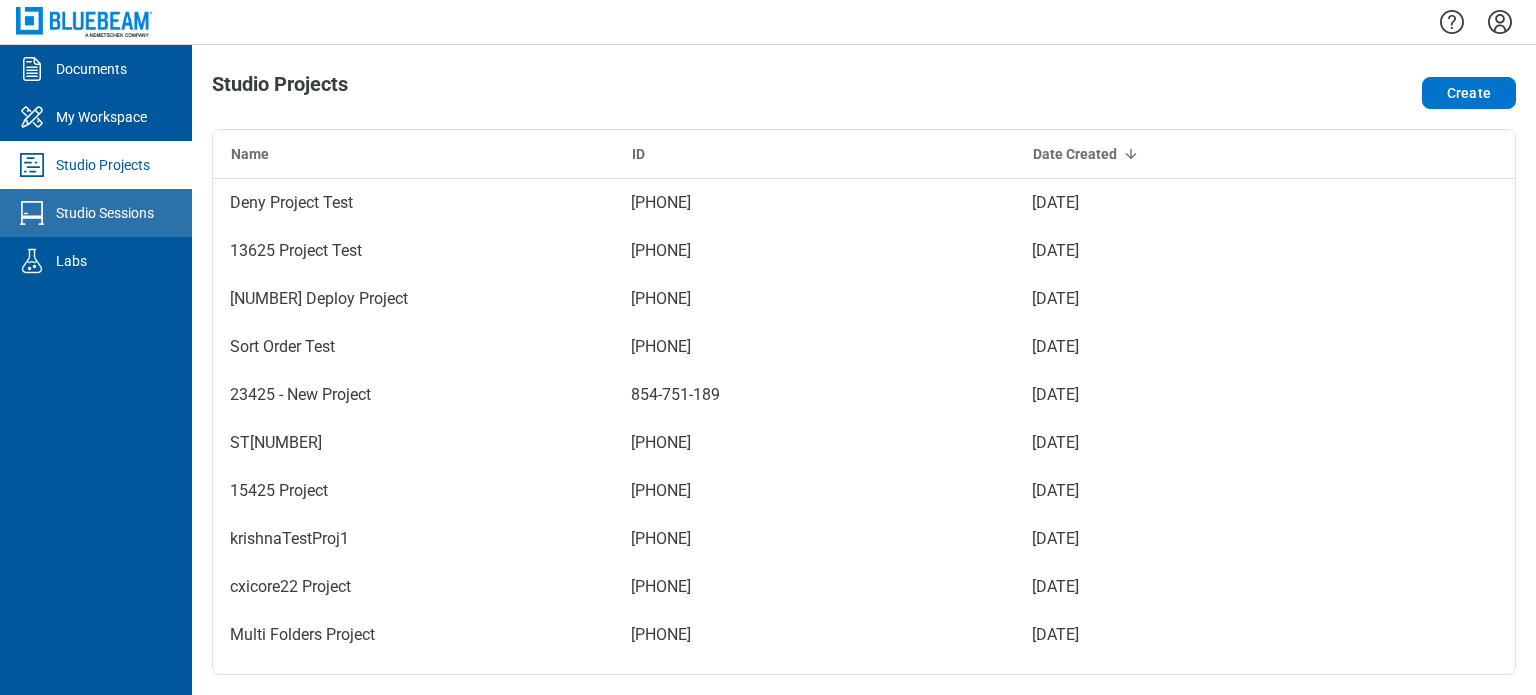 click on "Studio Sessions" at bounding box center [96, 213] 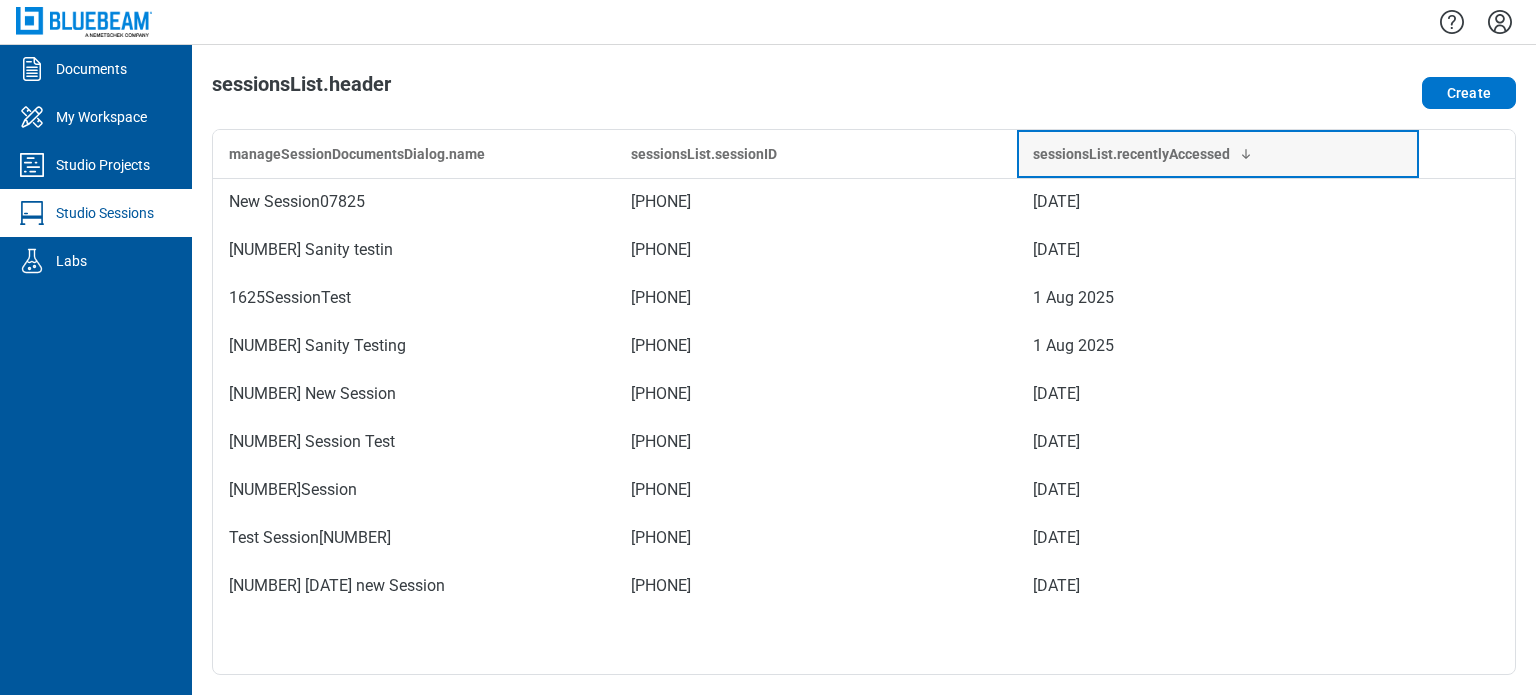 click on "sessionsList.recentlyAccessed" at bounding box center [1218, 154] 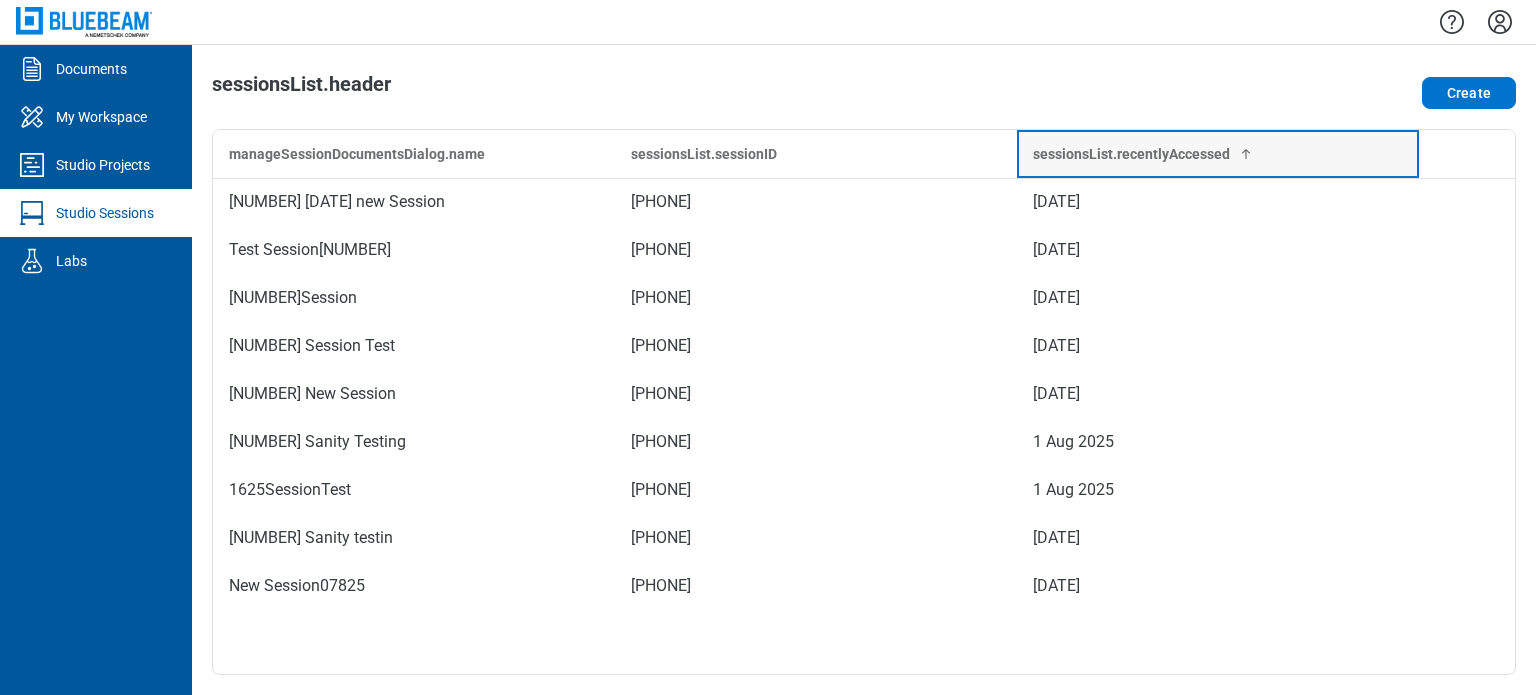 click on "sessionsList.recentlyAccessed" at bounding box center (1218, 154) 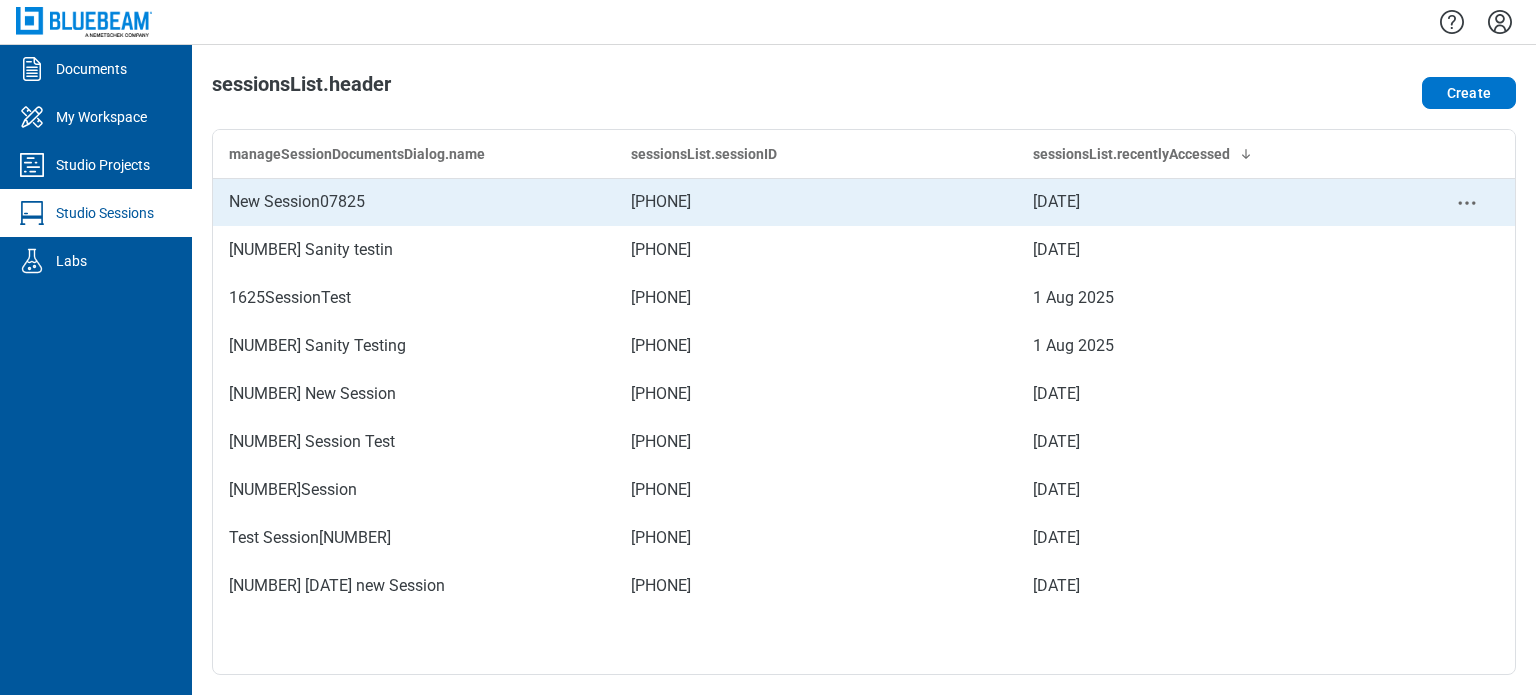 click on "[DATE]" at bounding box center (1218, 202) 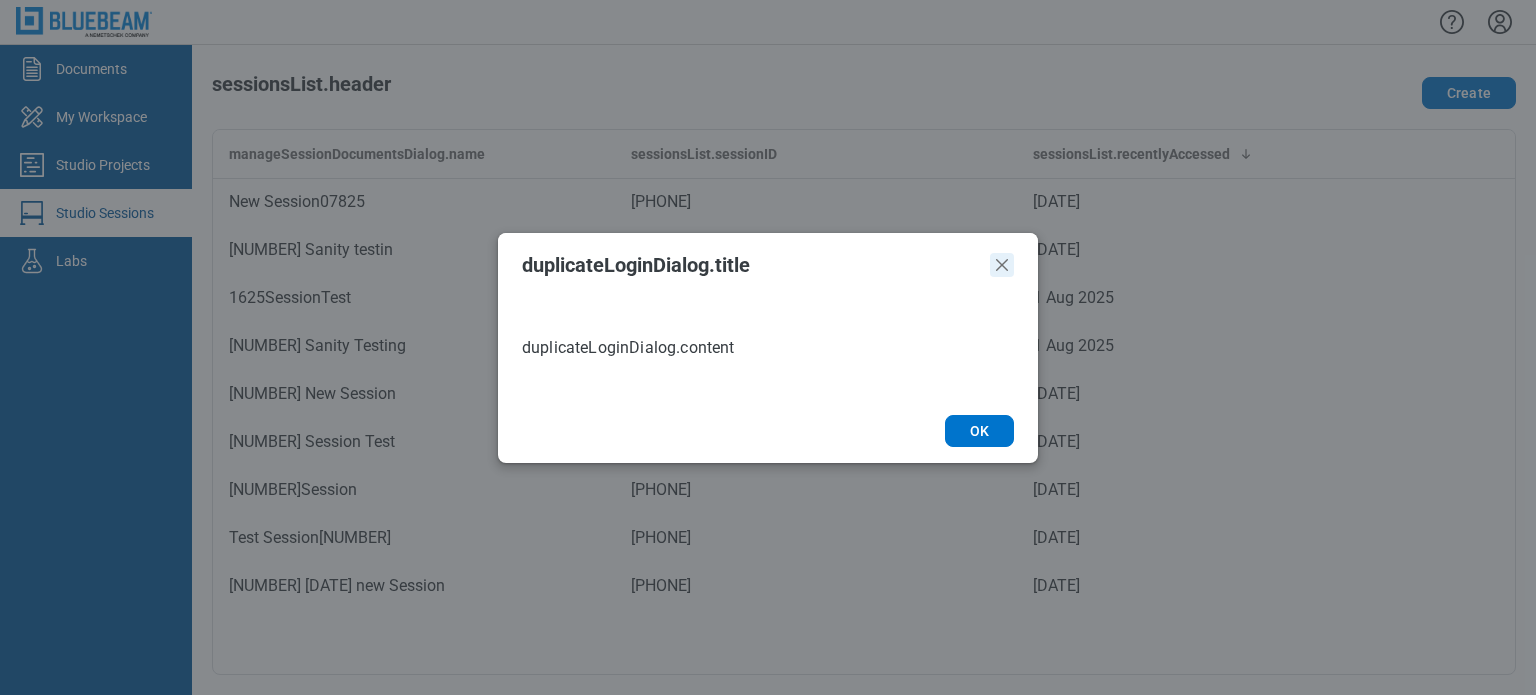 click 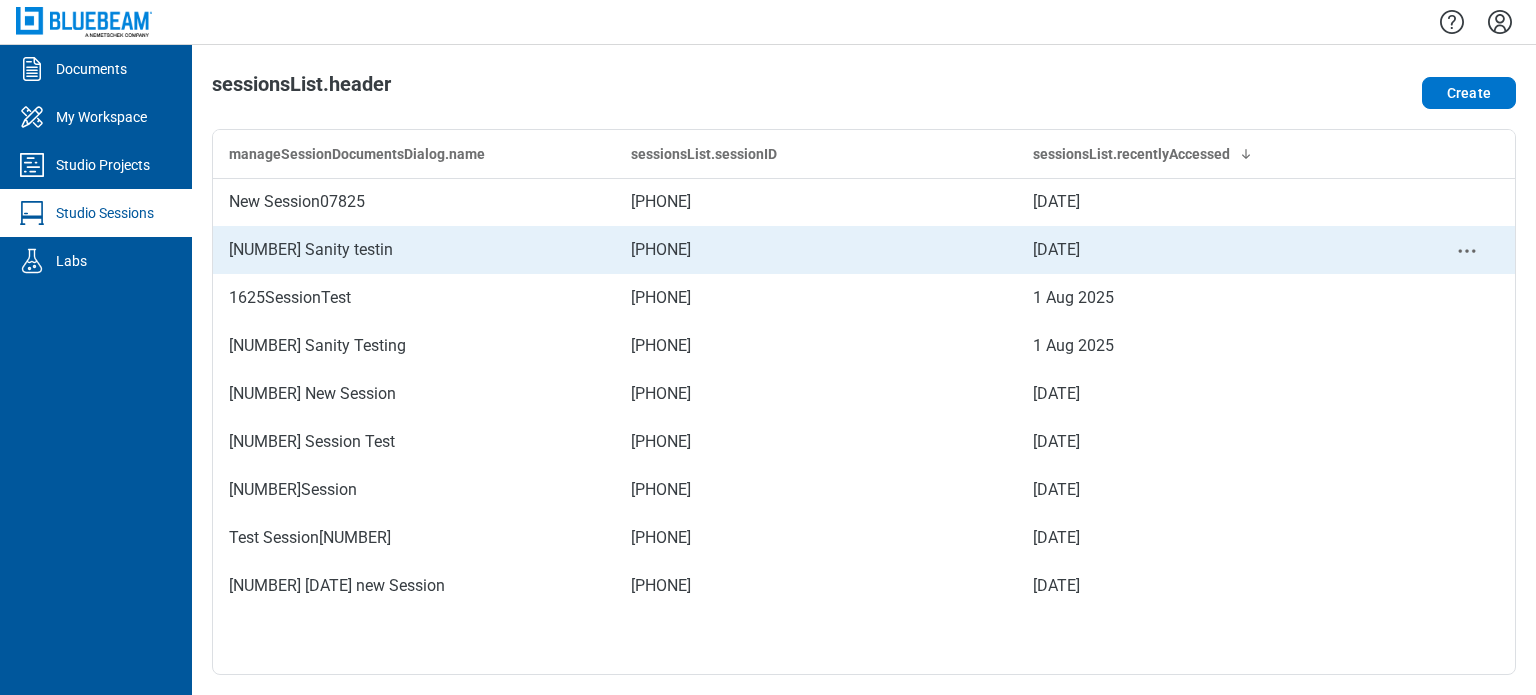 click on "[NUMBER] Sanity testin" at bounding box center (414, 250) 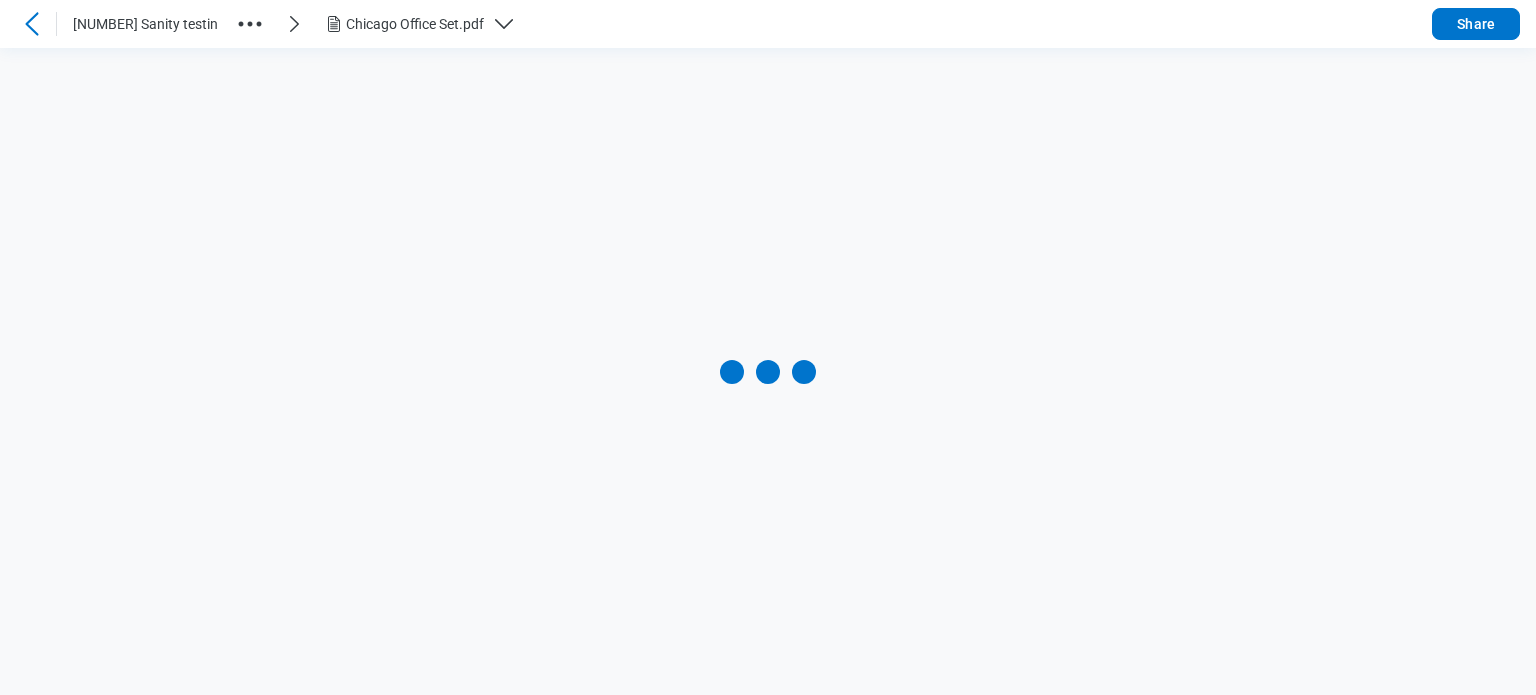 scroll, scrollTop: 0, scrollLeft: 0, axis: both 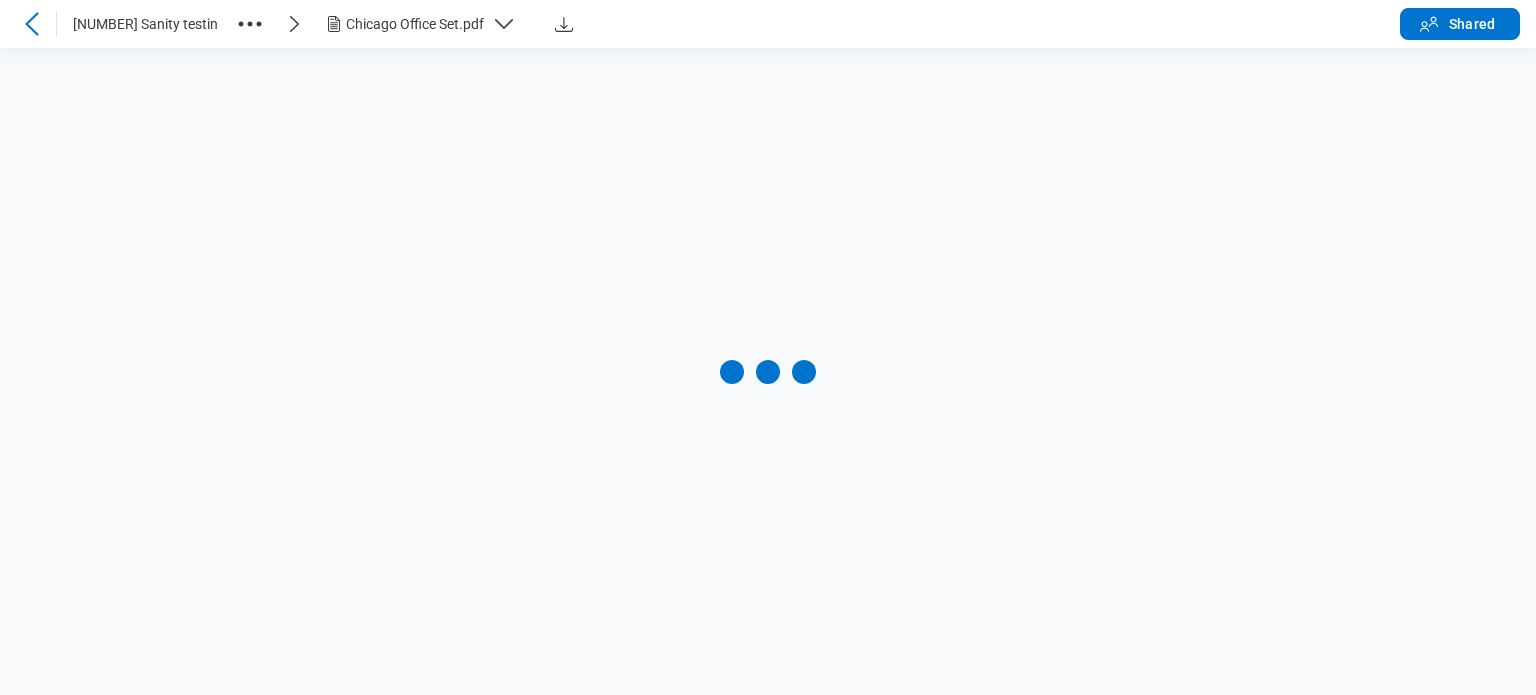click on "Chicago Office Set.pdf" at bounding box center [415, 24] 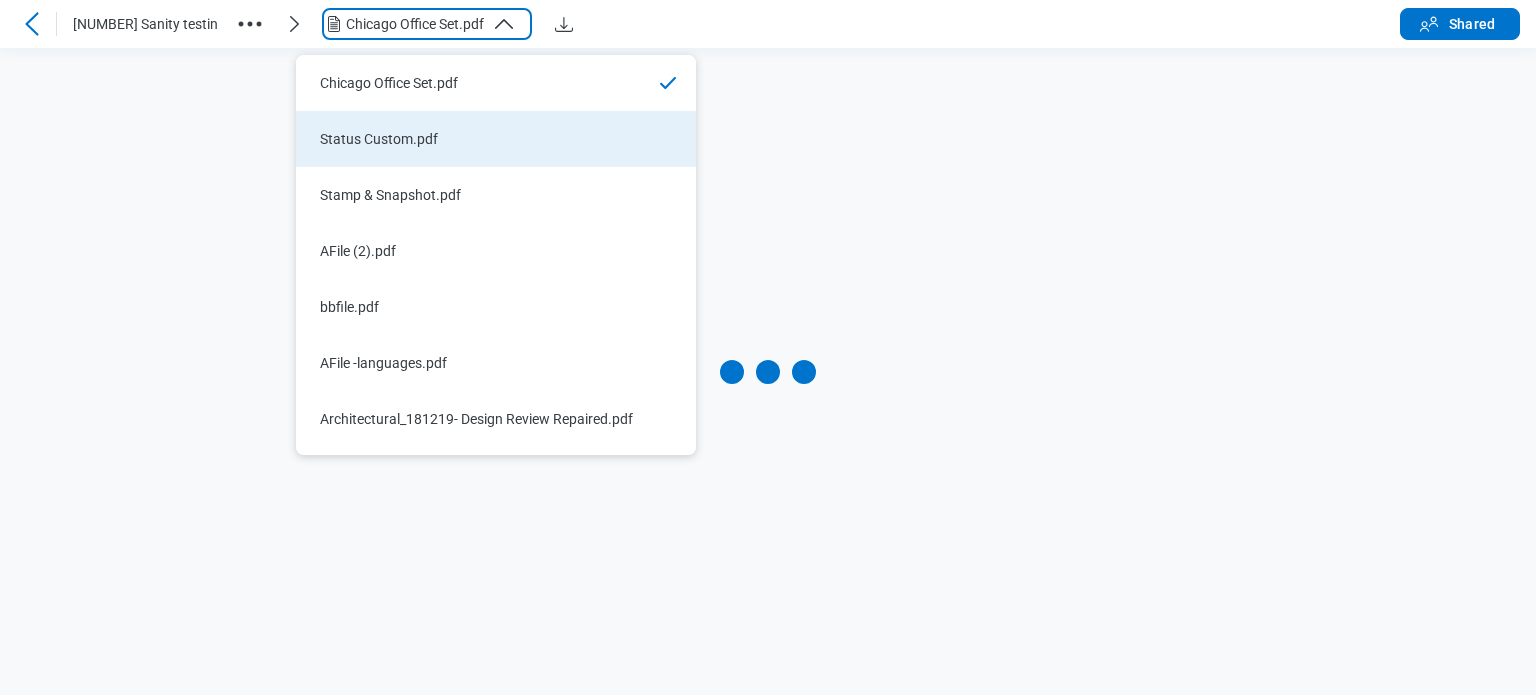 click on "Status Custom.pdf" at bounding box center [496, 139] 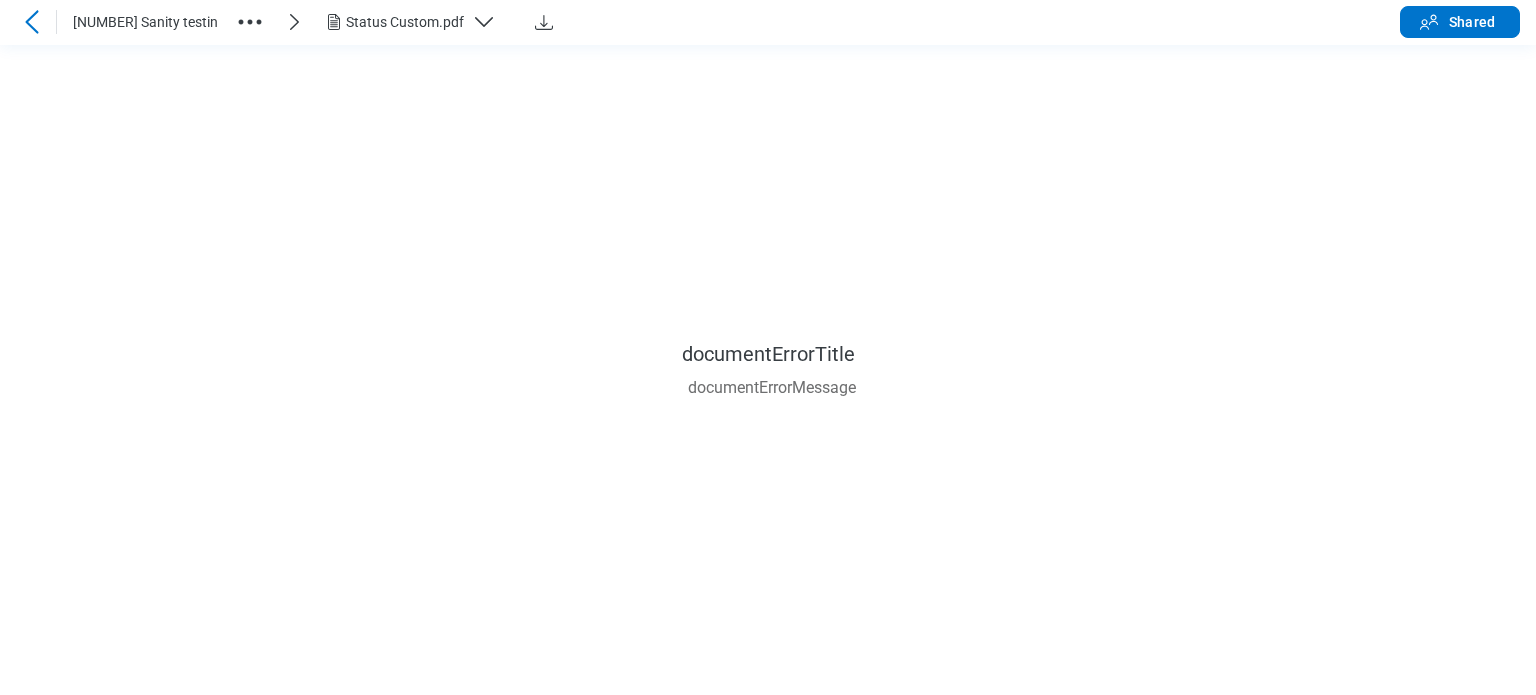 click on "Status Custom.pdf" at bounding box center [405, 22] 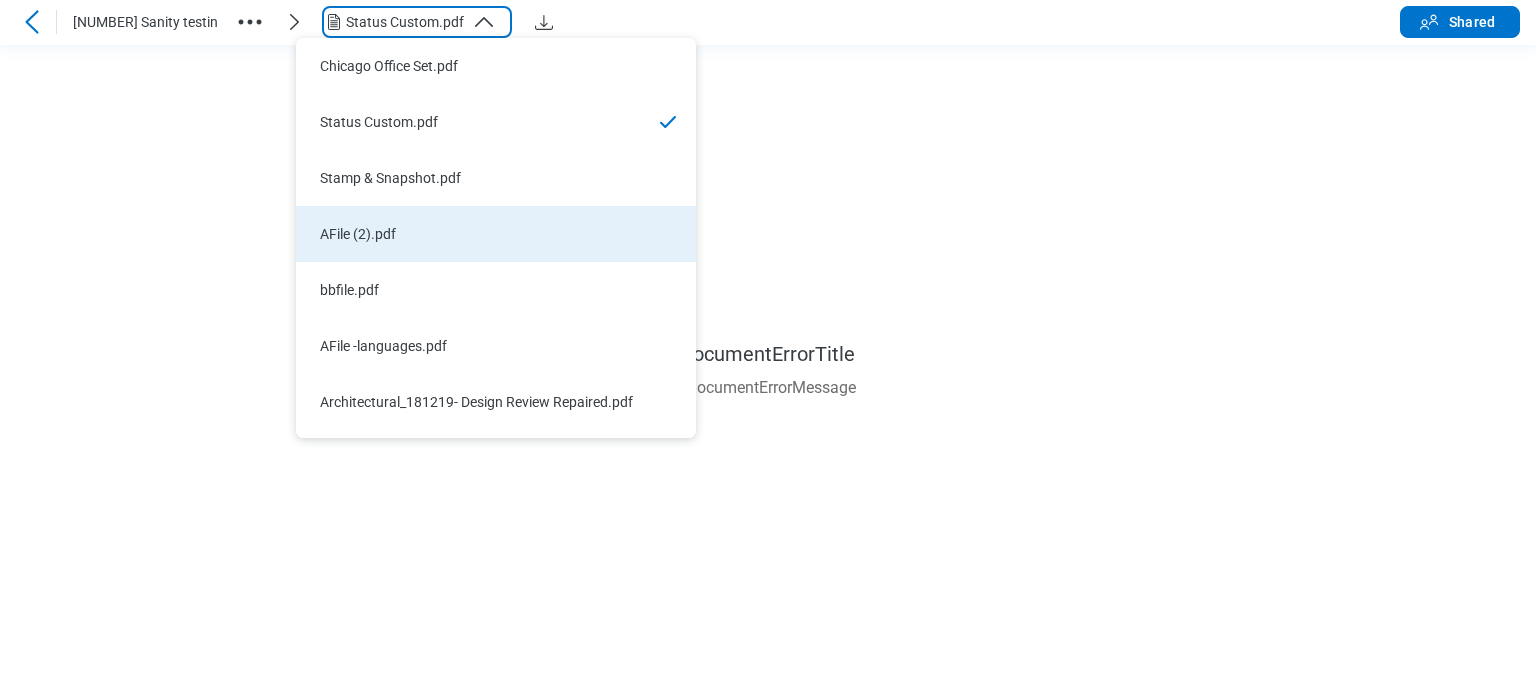 click on "AFile (2).pdf" at bounding box center (484, 234) 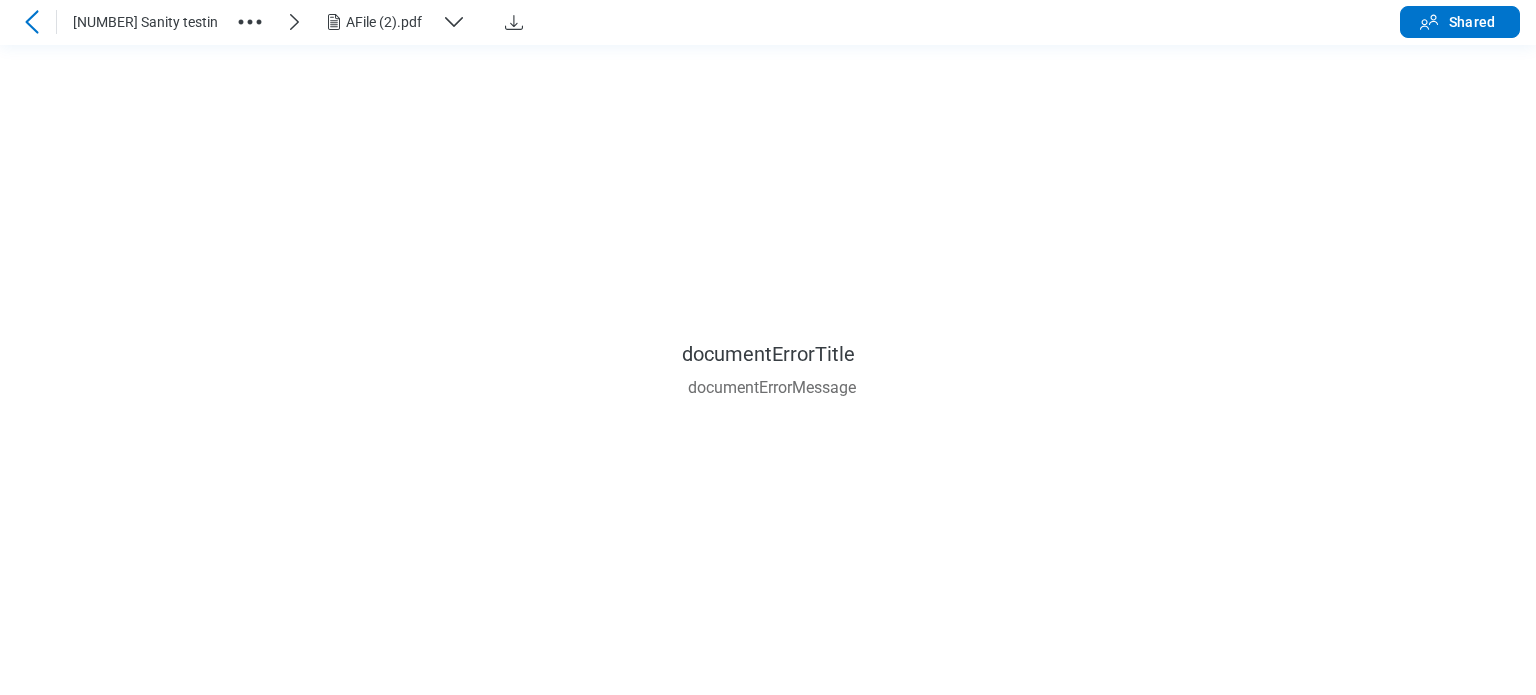 click 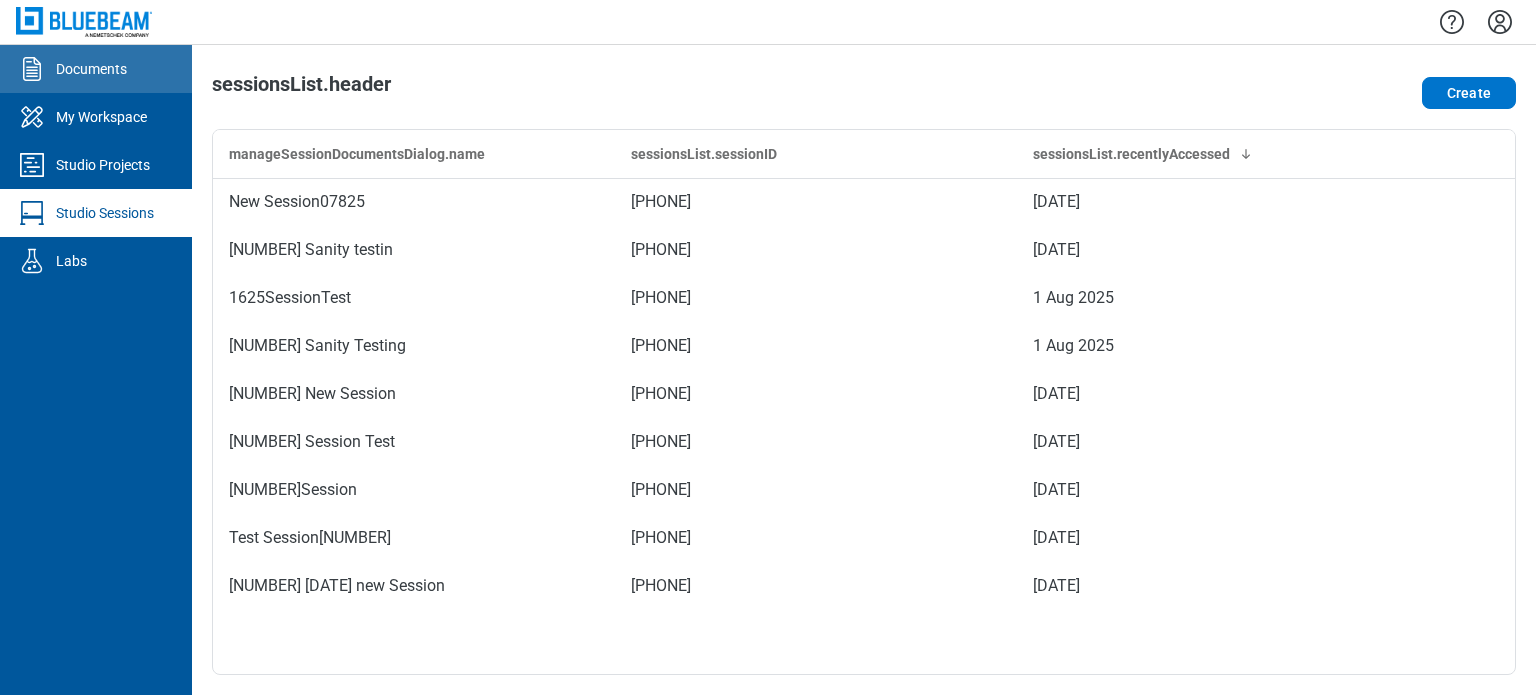 click on "Documents" at bounding box center (96, 69) 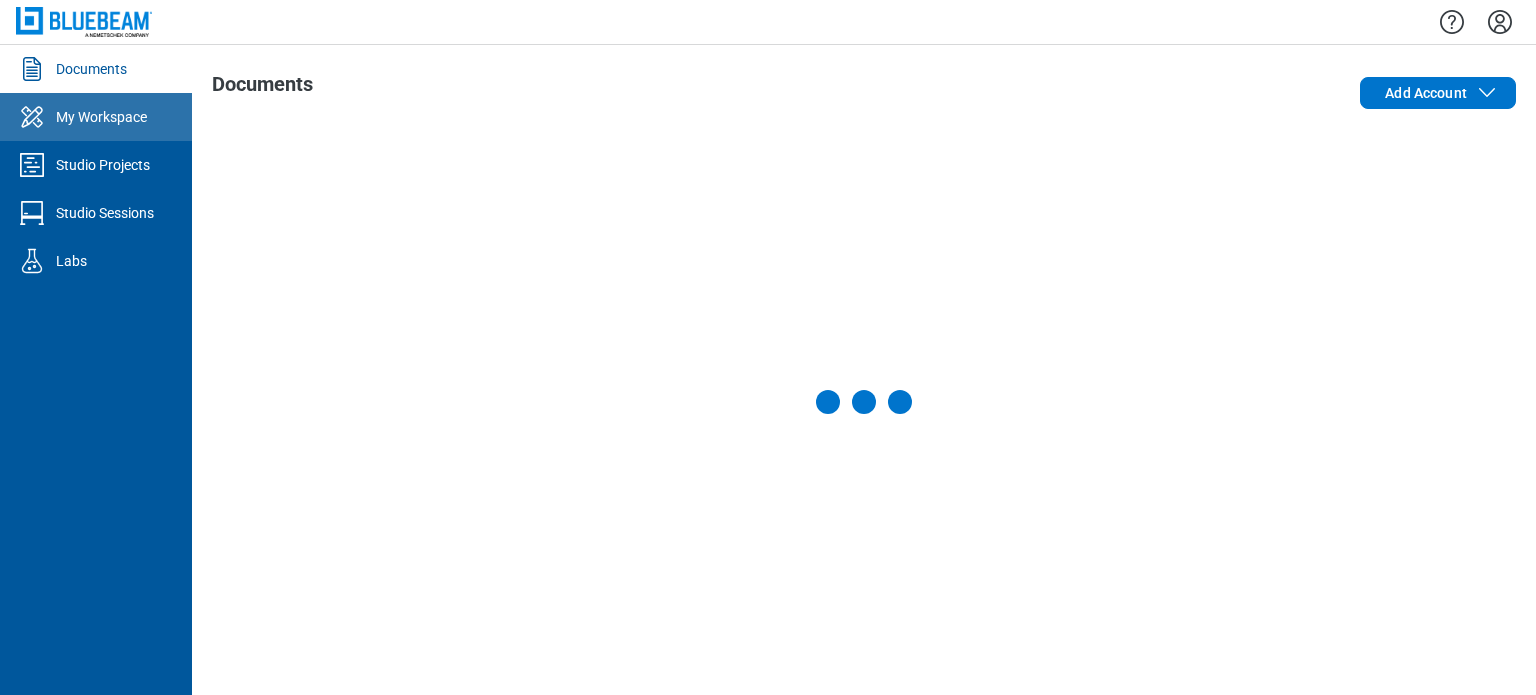 click on "My Workspace" at bounding box center [101, 117] 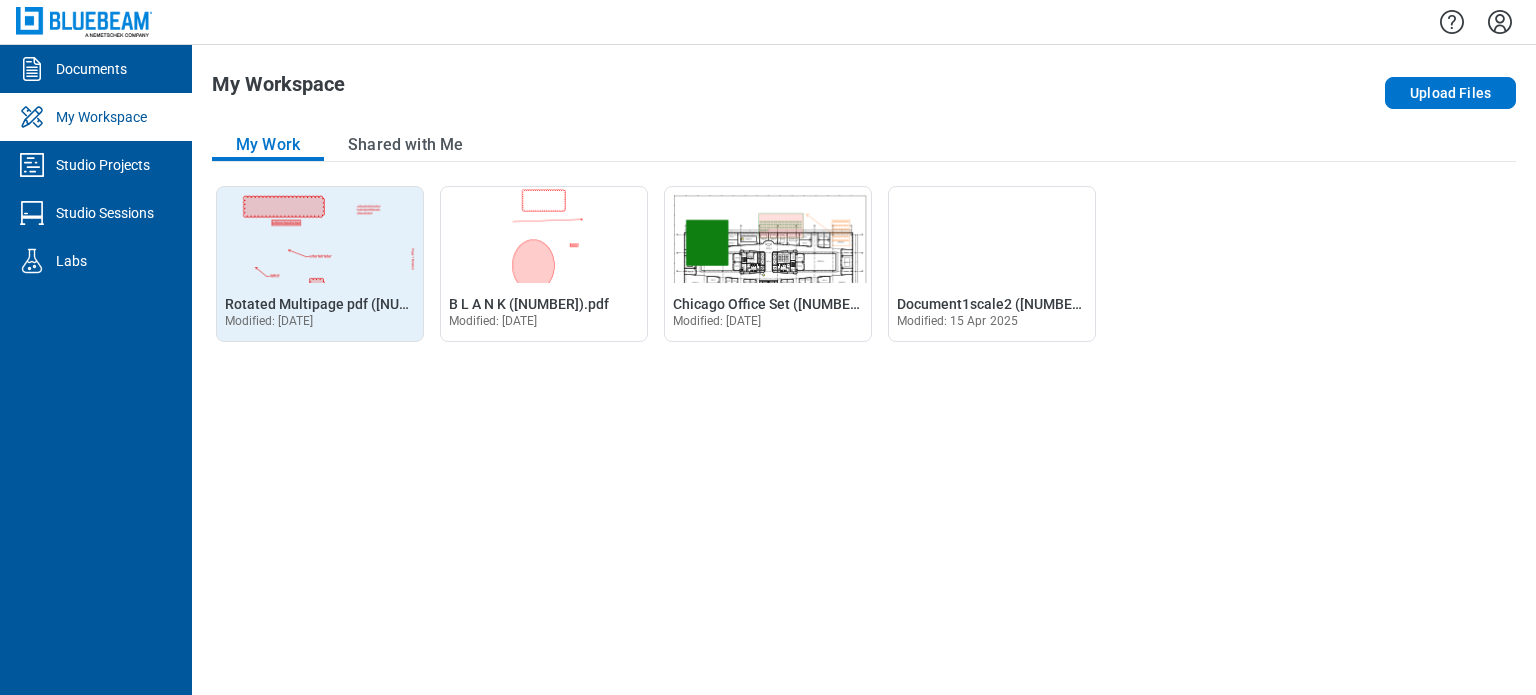 click on "Open Rotated Multipage pdf ([NUMBER]).pdf in Editor Rotated Multipage pdf ([NUMBER]).pdf Modified: [DATE]" at bounding box center (320, 311) 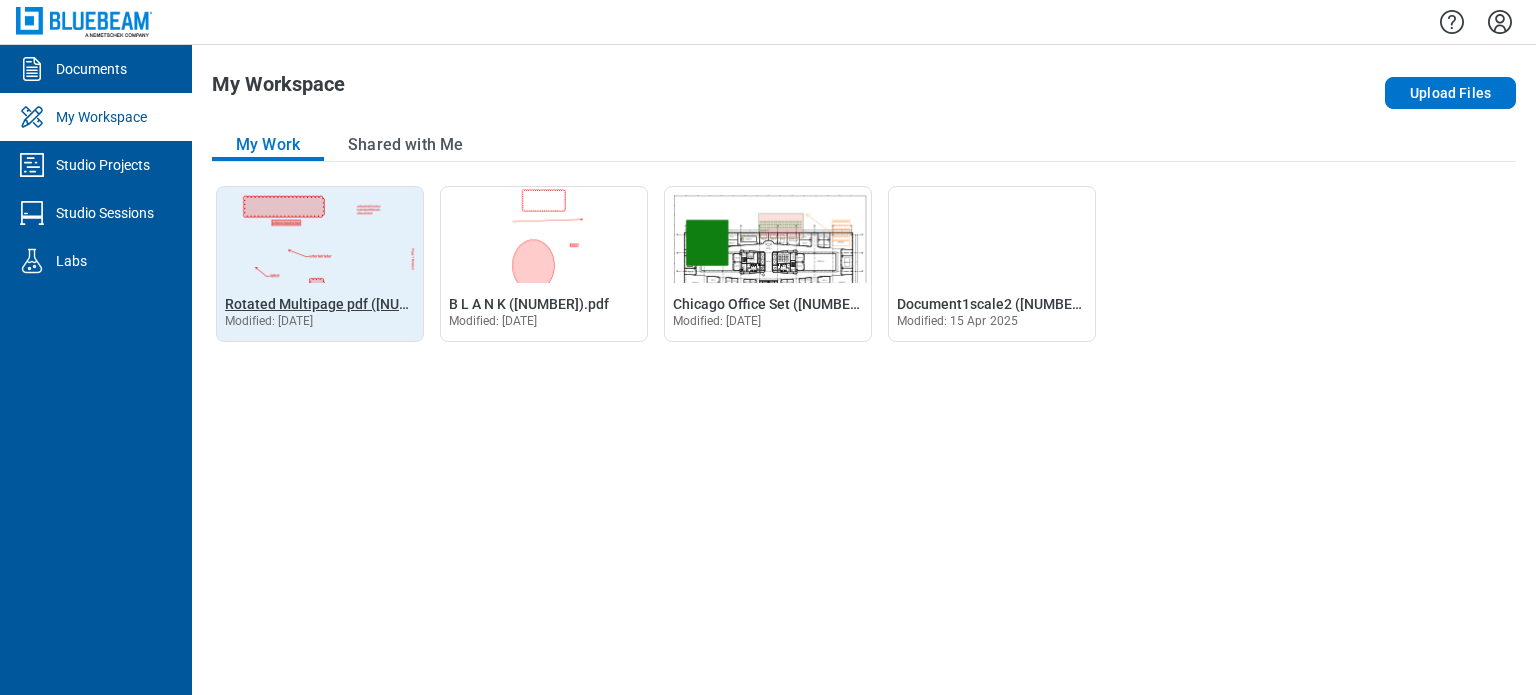 click on "Rotated Multipage pdf ([NUMBER]).pdf" at bounding box center [348, 304] 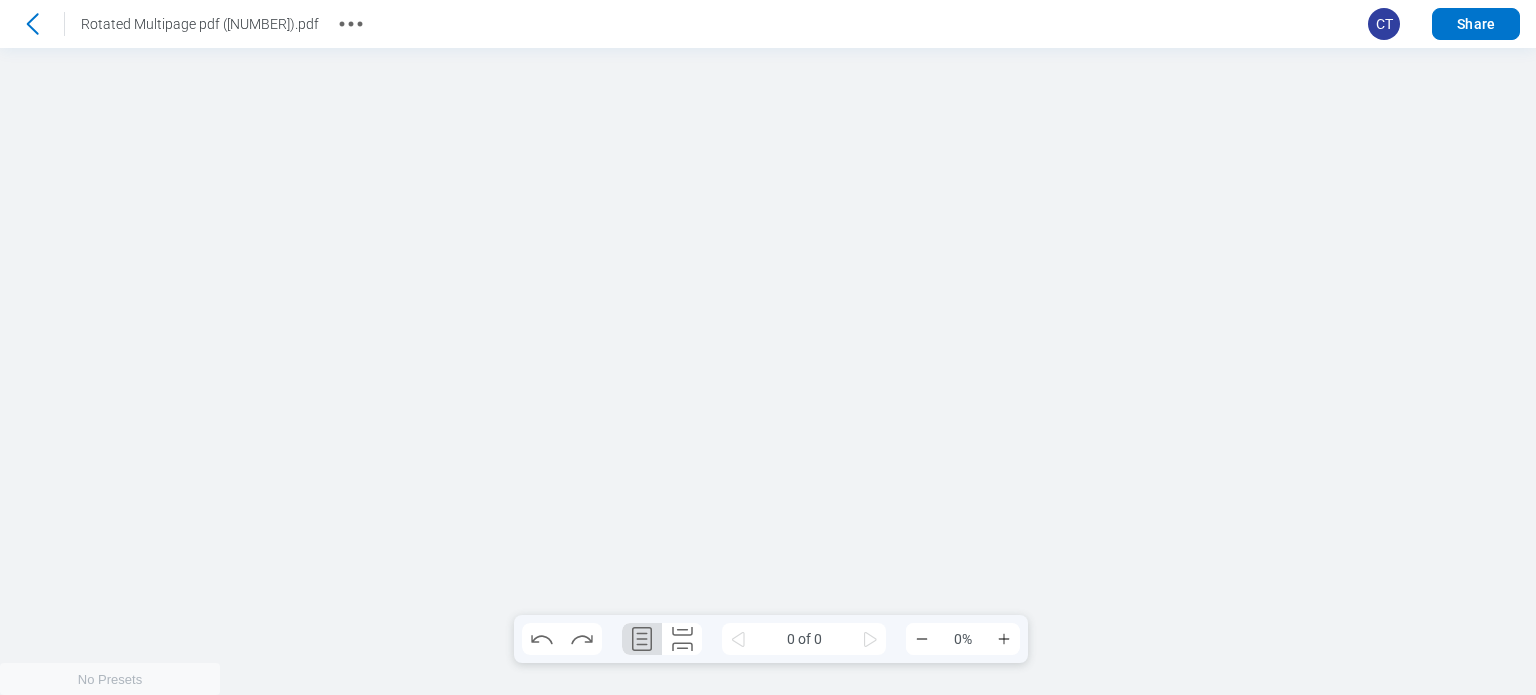 scroll, scrollTop: 0, scrollLeft: 0, axis: both 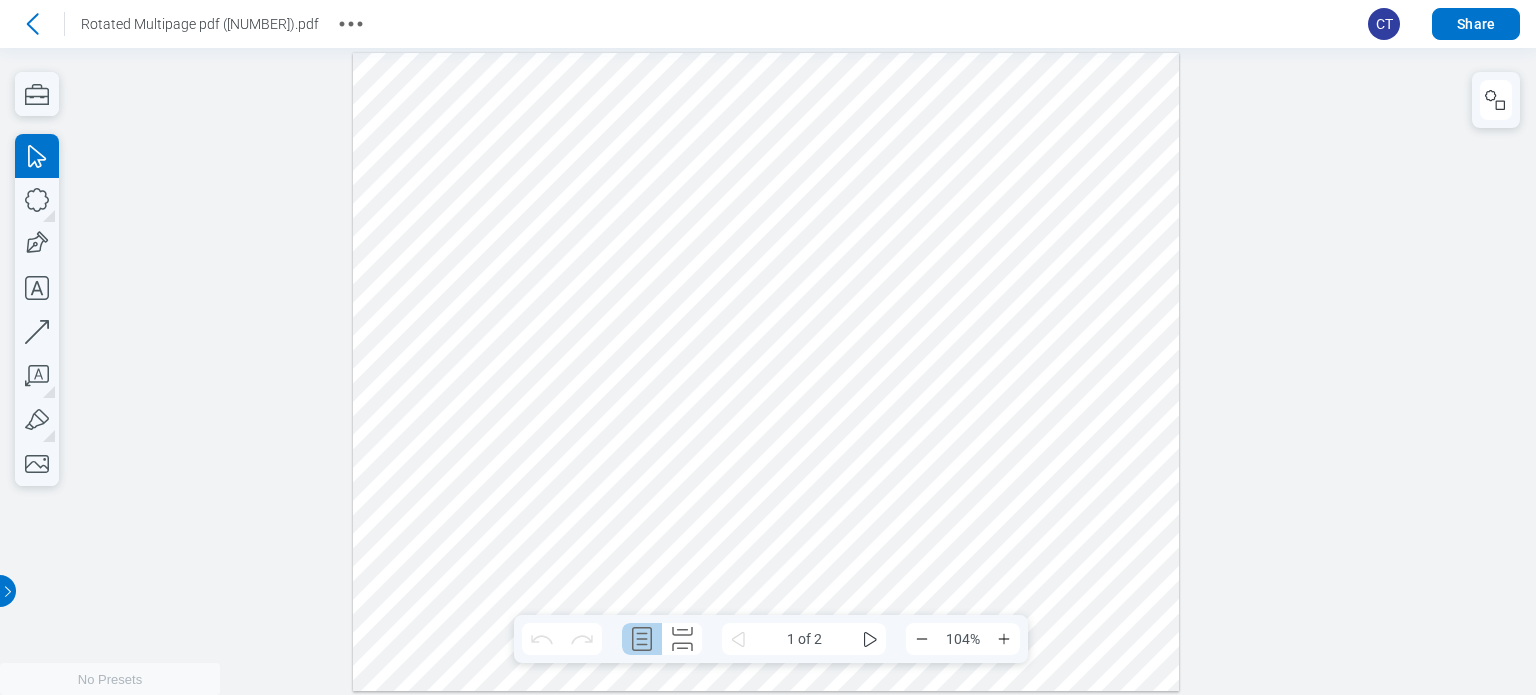 type 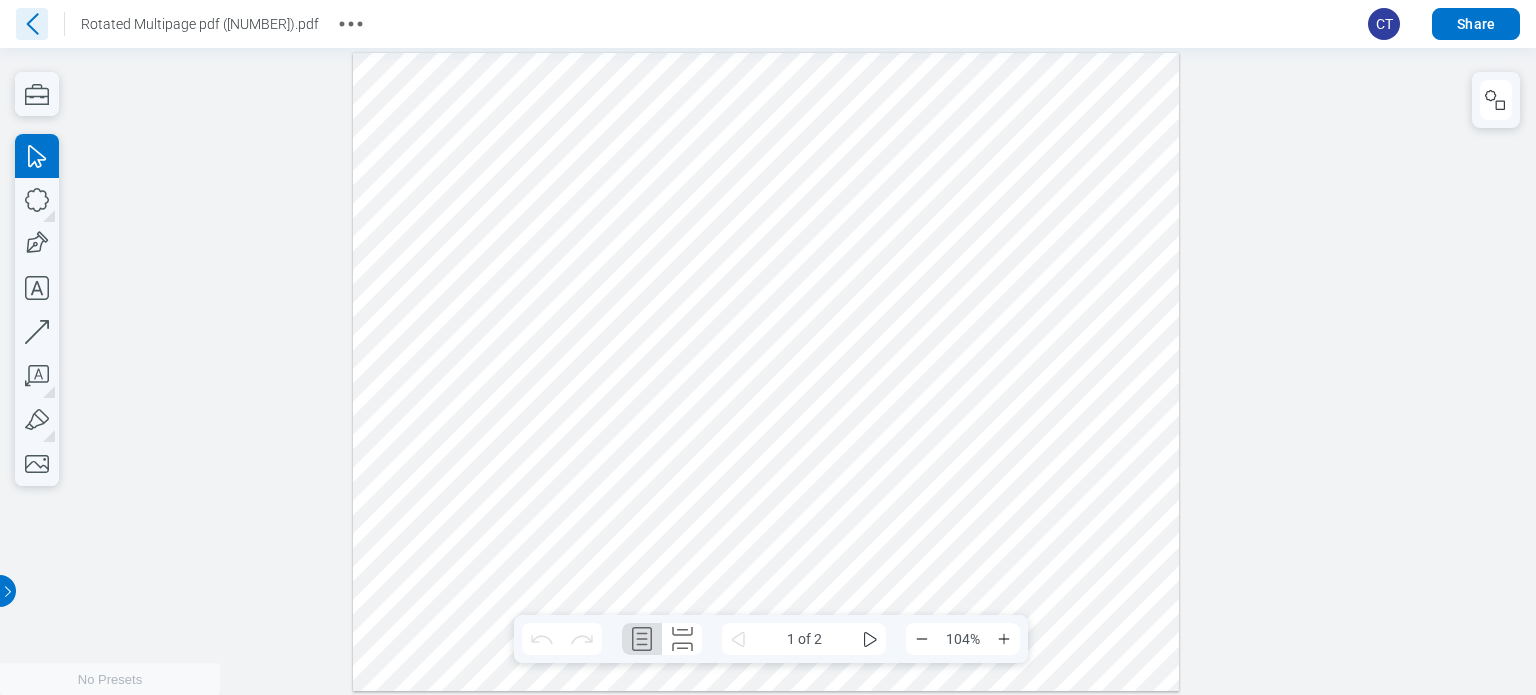 click 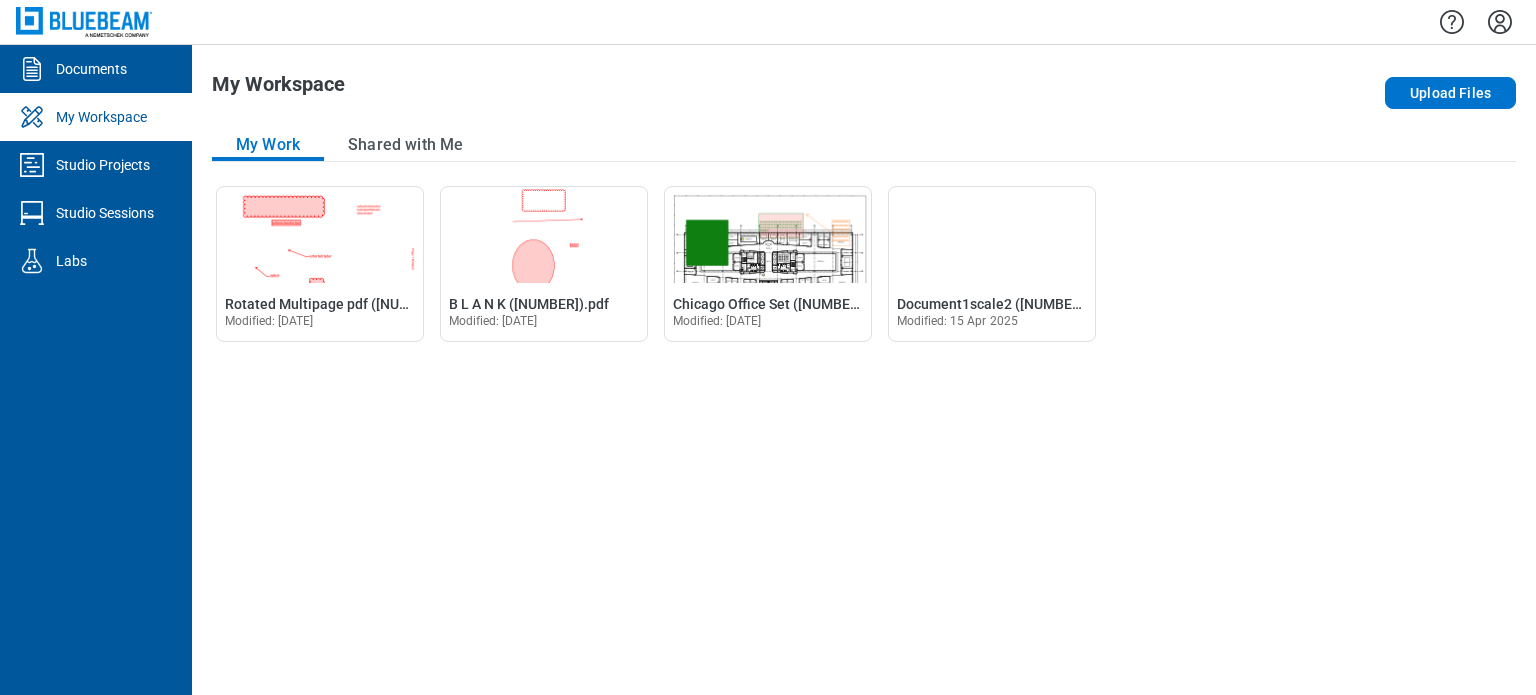 click 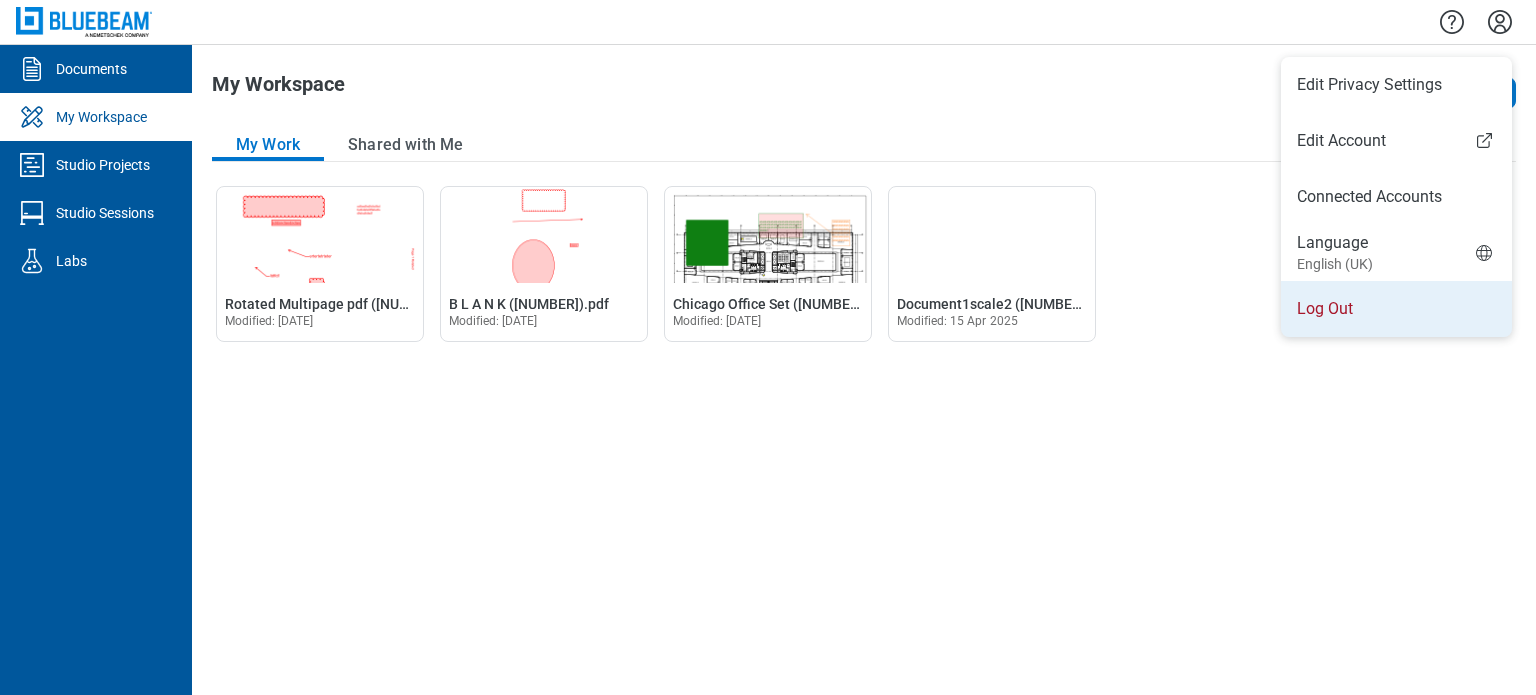 click on "Log Out" at bounding box center (1396, 309) 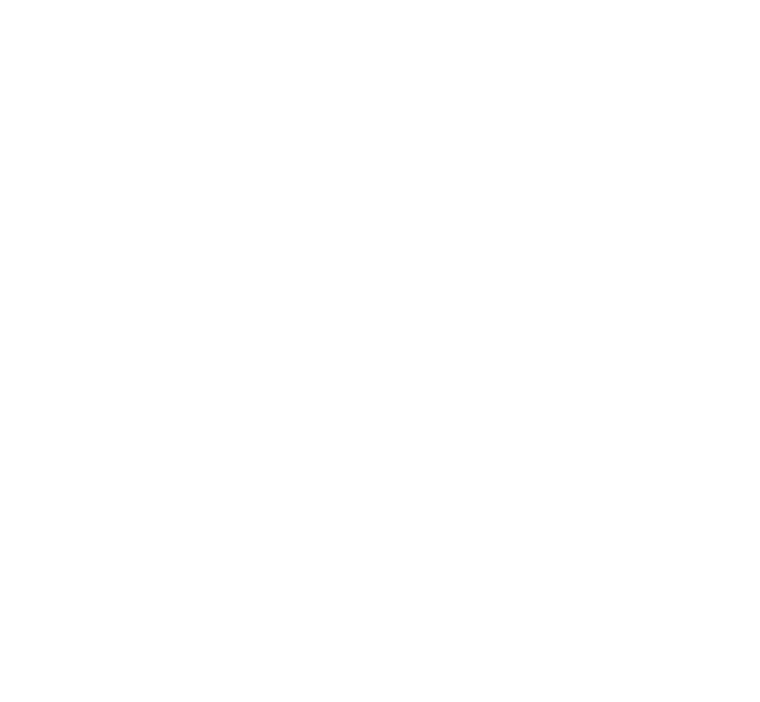 scroll, scrollTop: 0, scrollLeft: 0, axis: both 